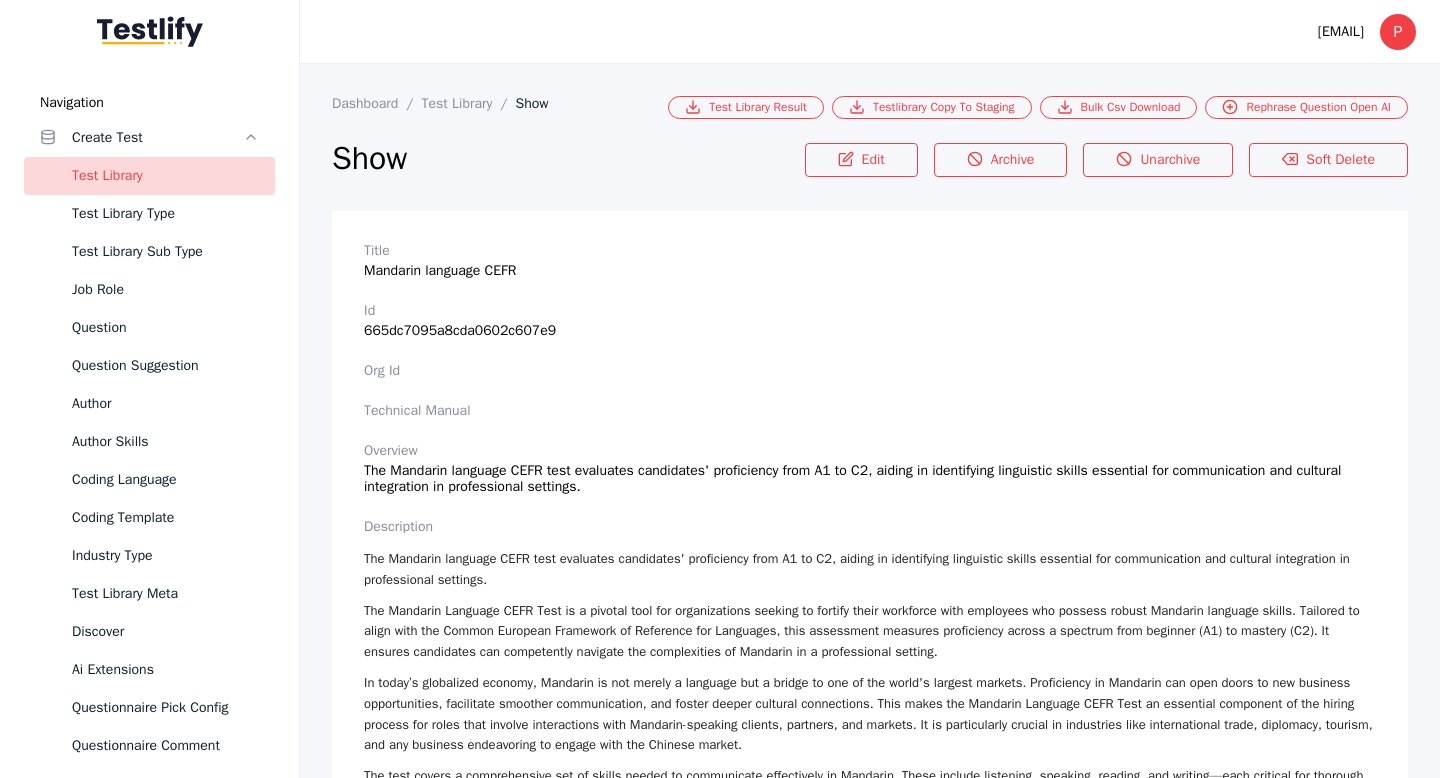scroll, scrollTop: 0, scrollLeft: 0, axis: both 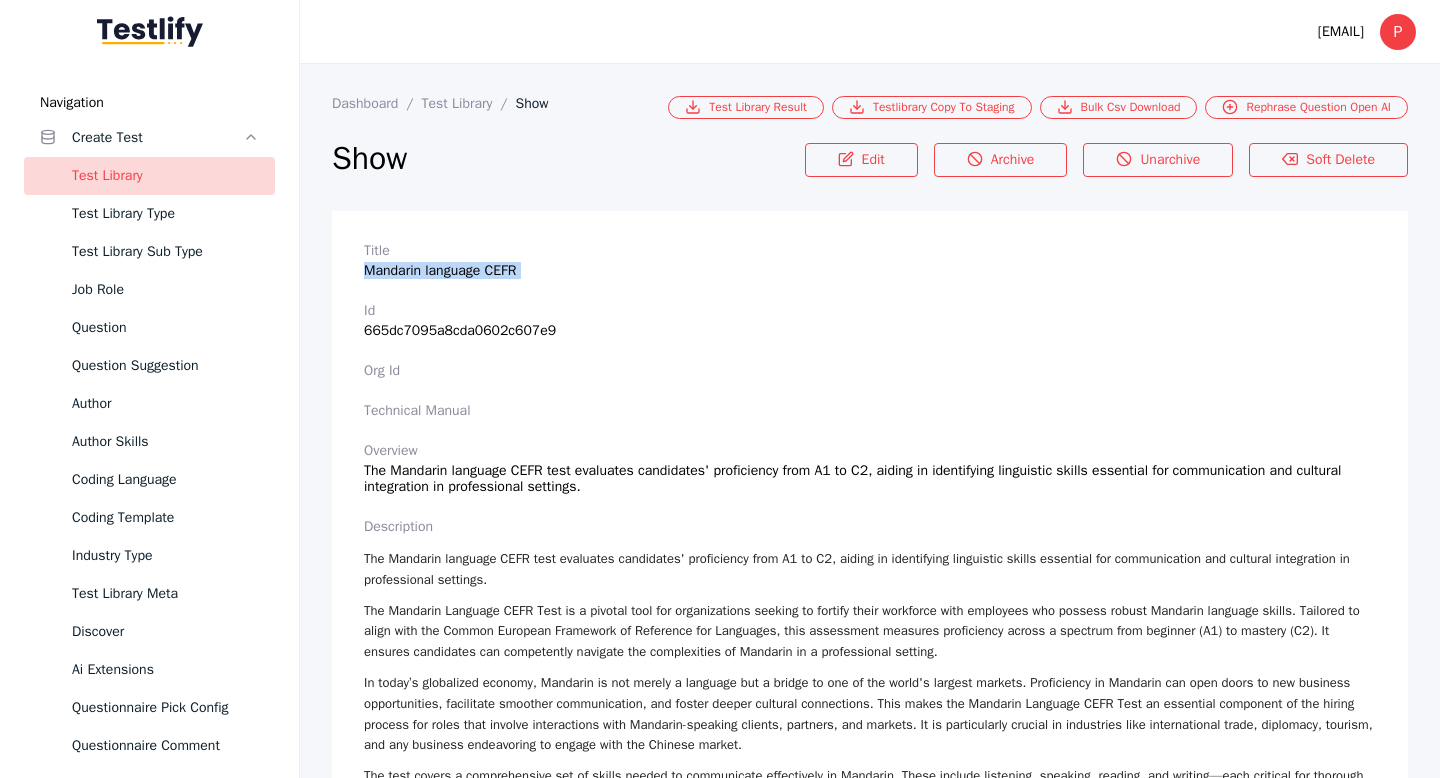 click on "Test Library" at bounding box center (165, 176) 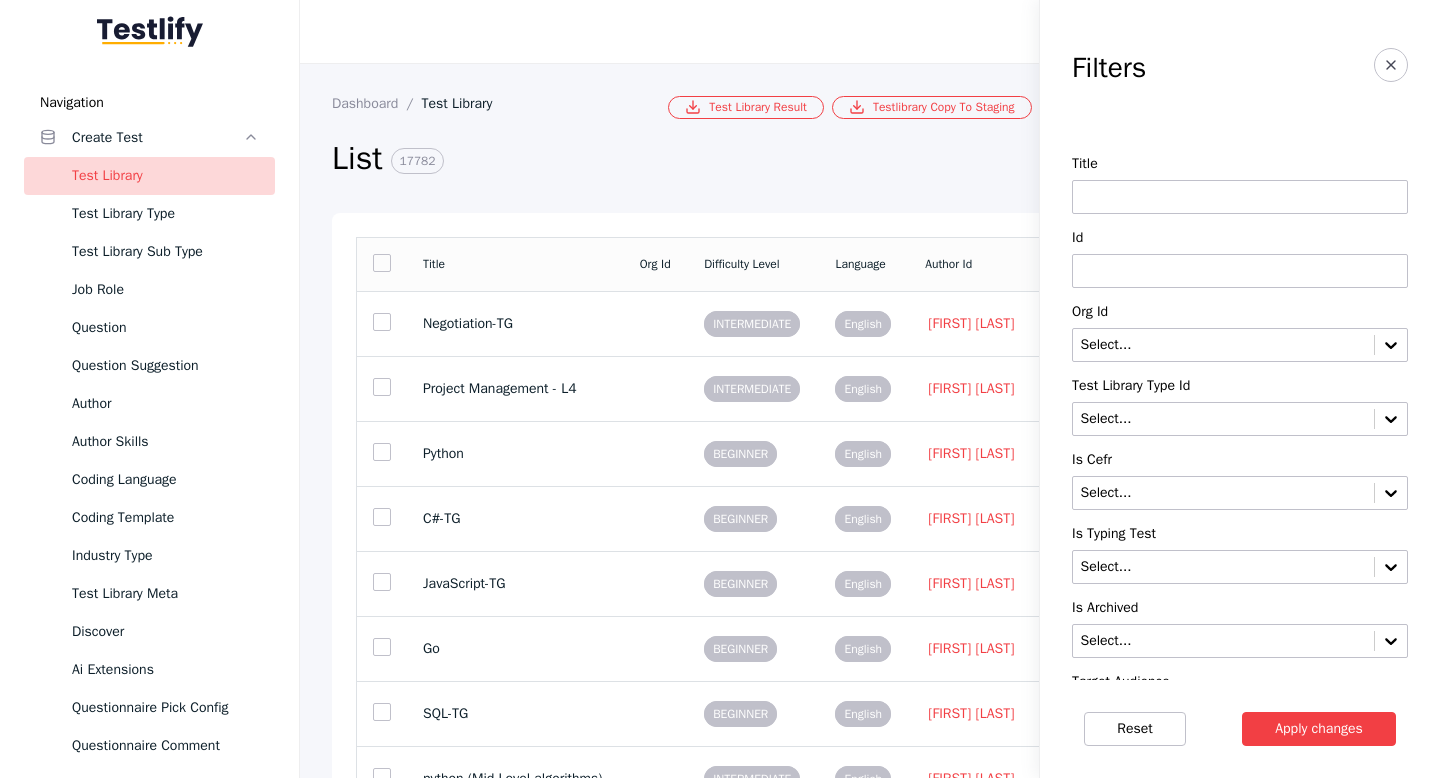 click at bounding box center (1240, 197) 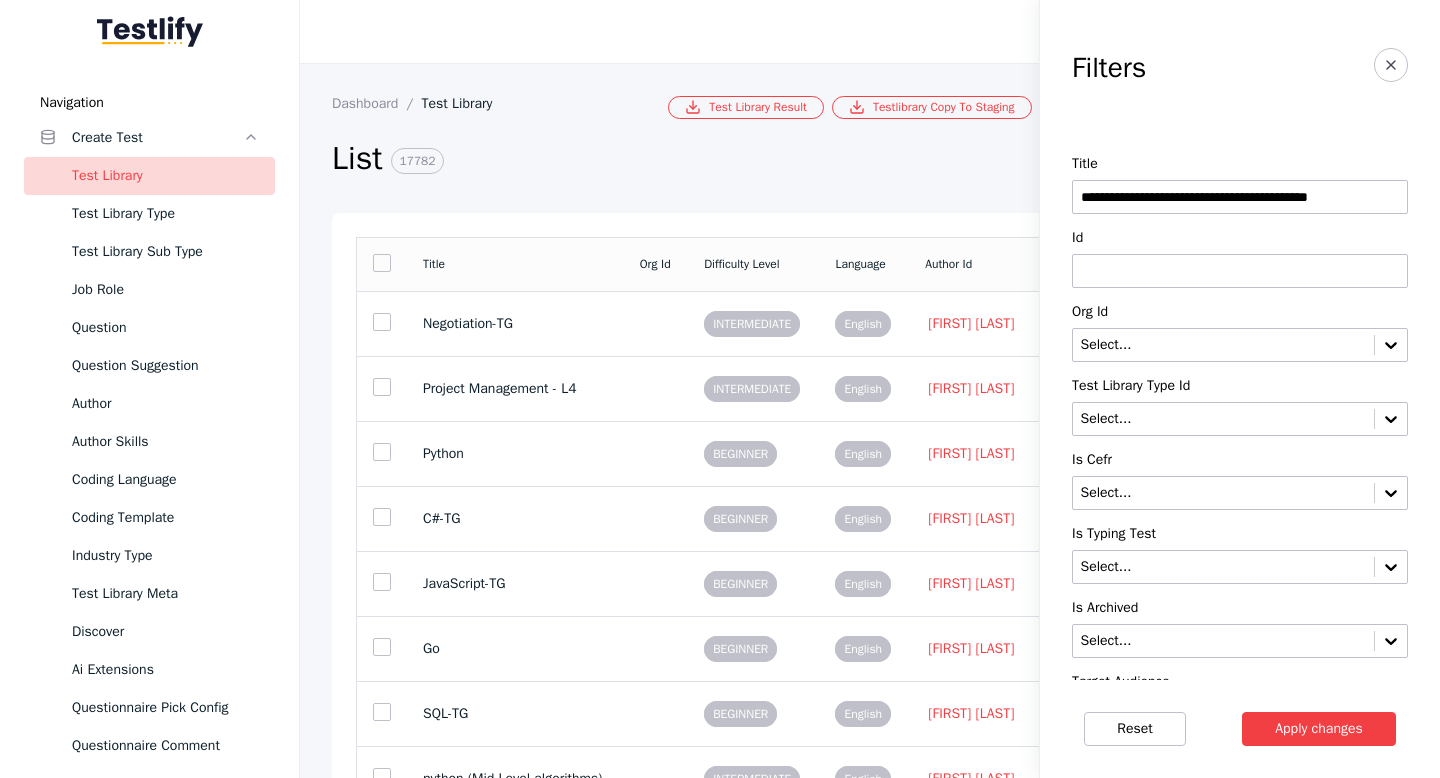 click on "Apply changes" at bounding box center (1319, 729) 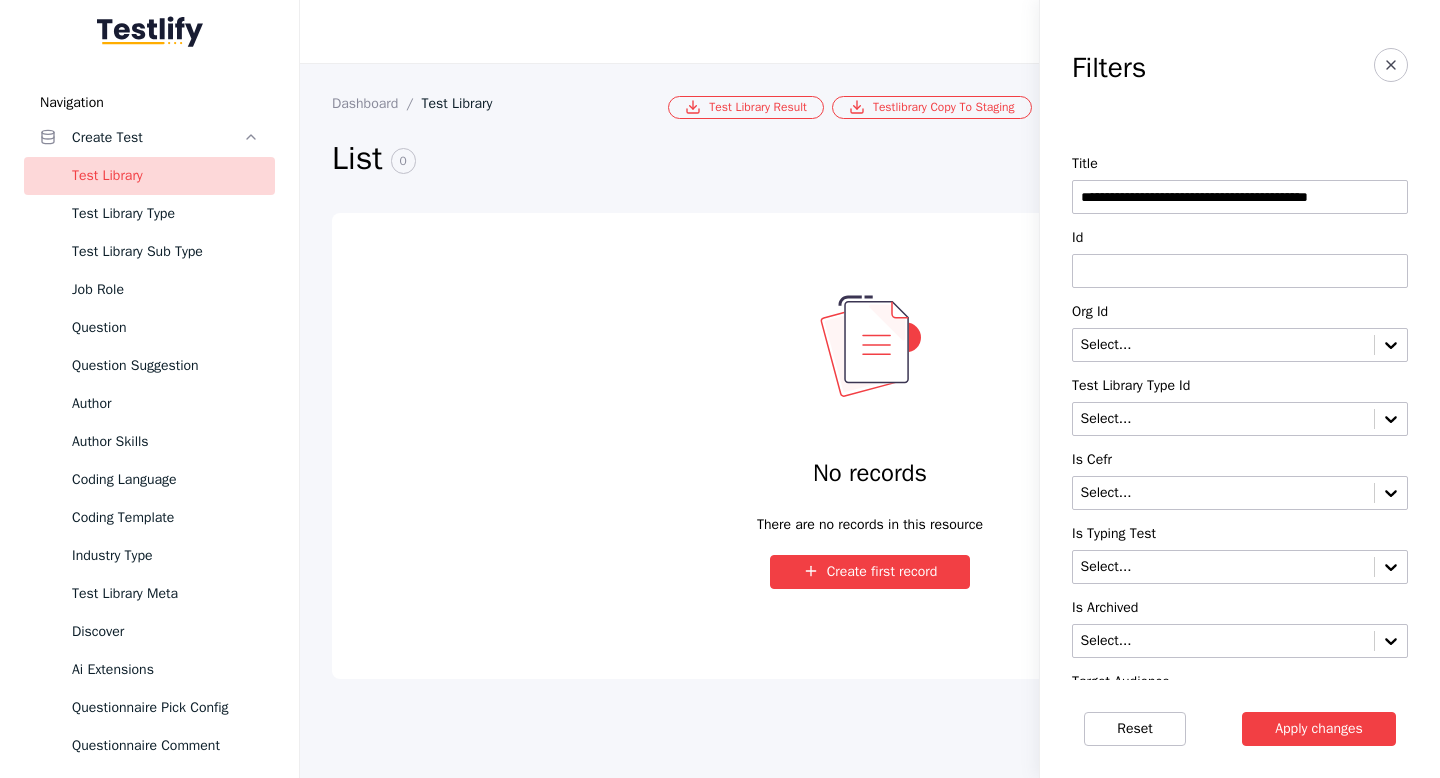 click on "**********" at bounding box center (1240, 197) 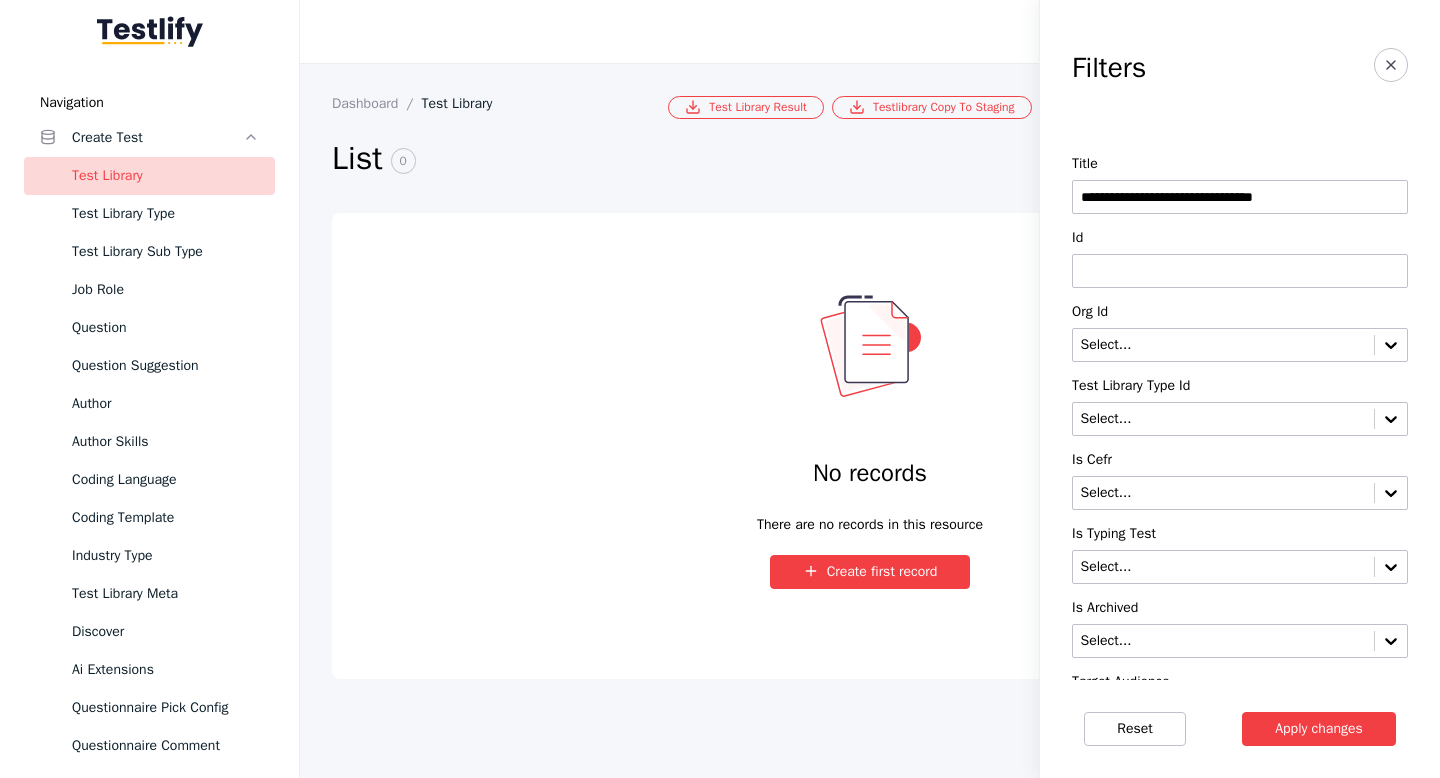 click on "Apply changes" at bounding box center (1319, 729) 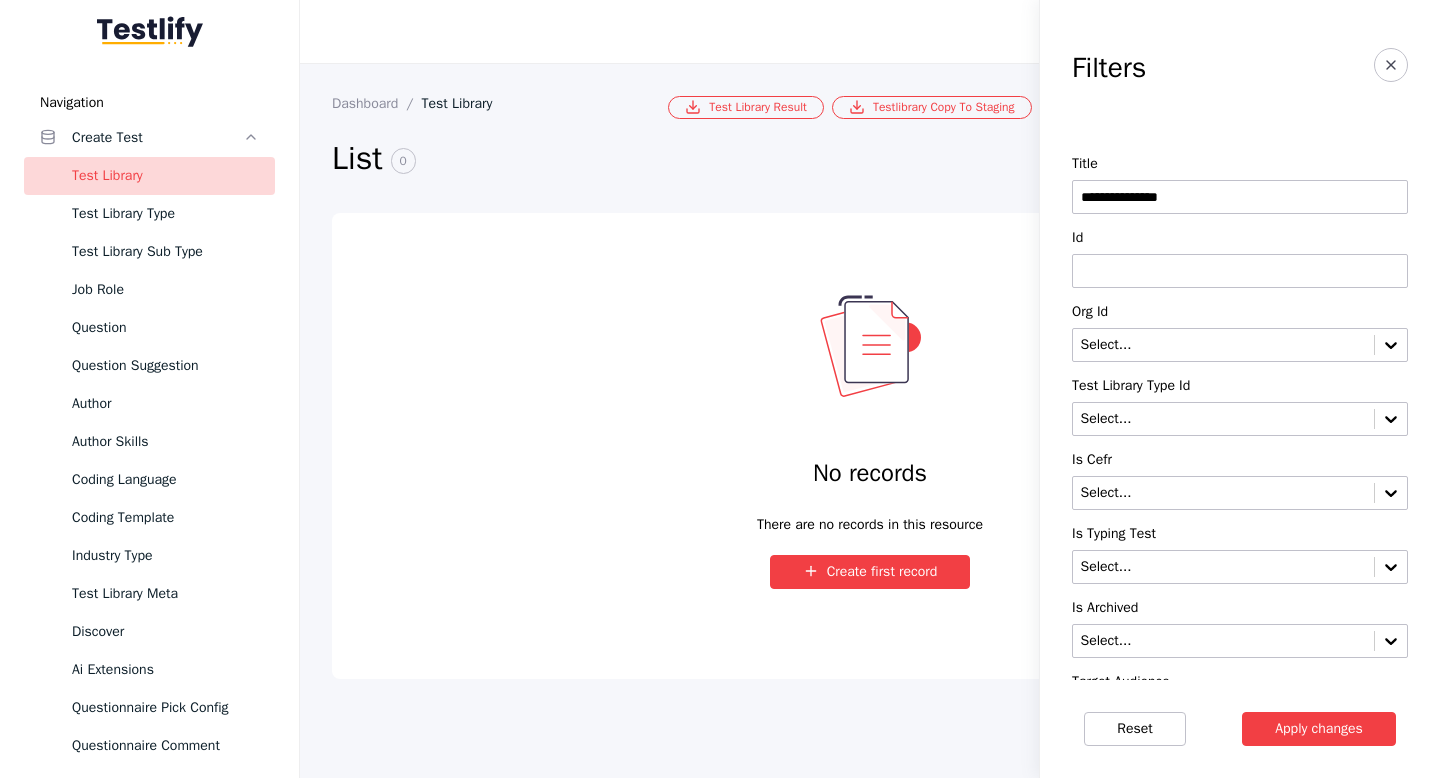 type on "**********" 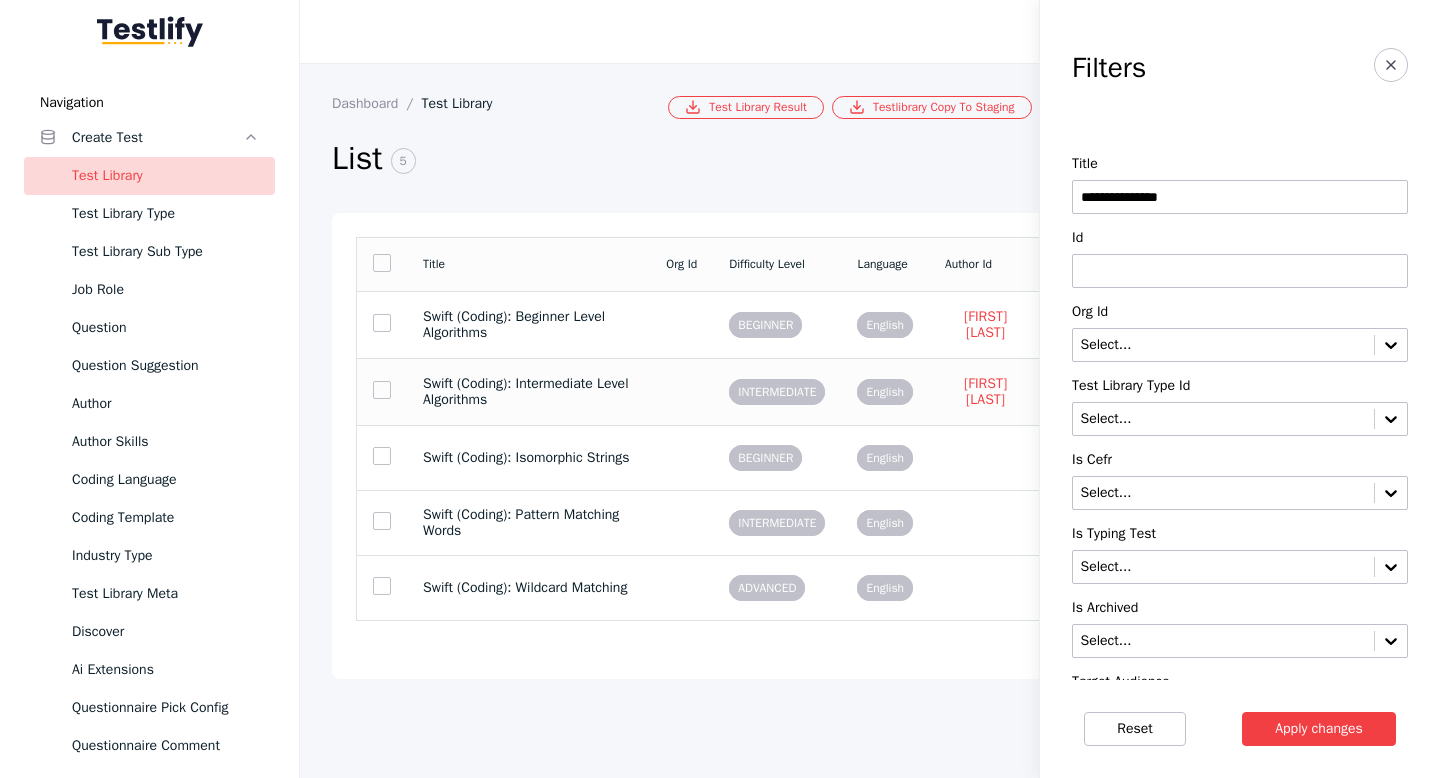 click at bounding box center (681, 391) 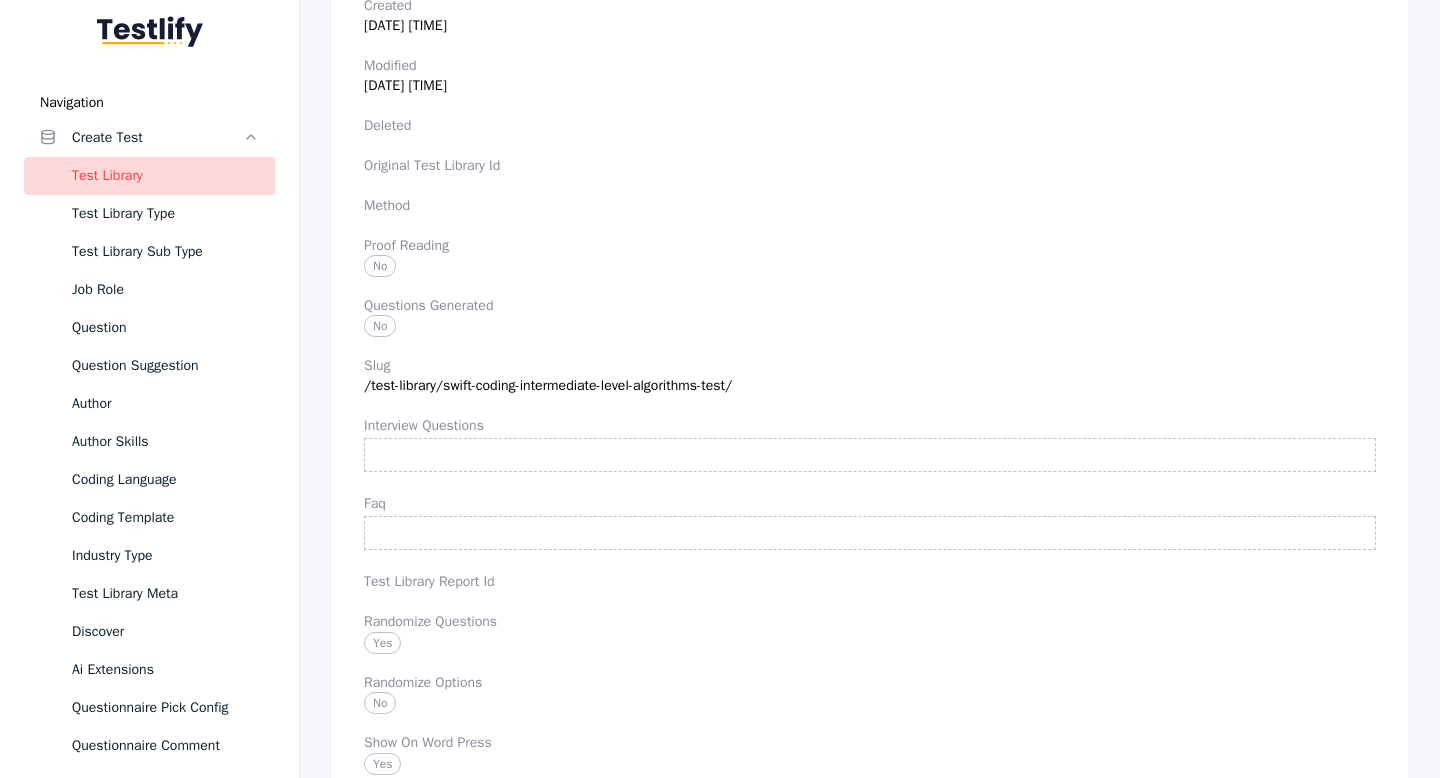 scroll, scrollTop: 2703, scrollLeft: 0, axis: vertical 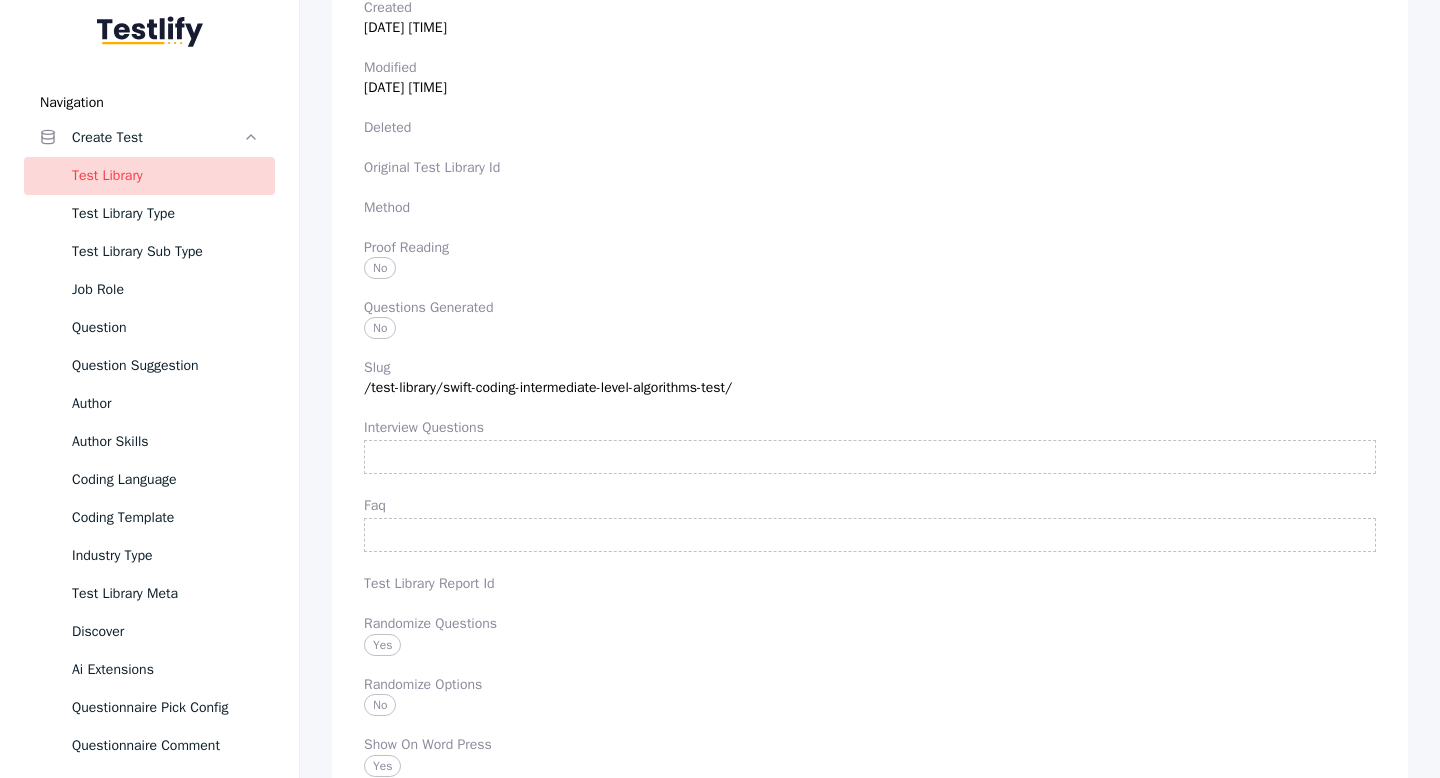click on "Slug /test-library/swift-coding-intermediate-level-algorithms-test/" at bounding box center [870, 378] 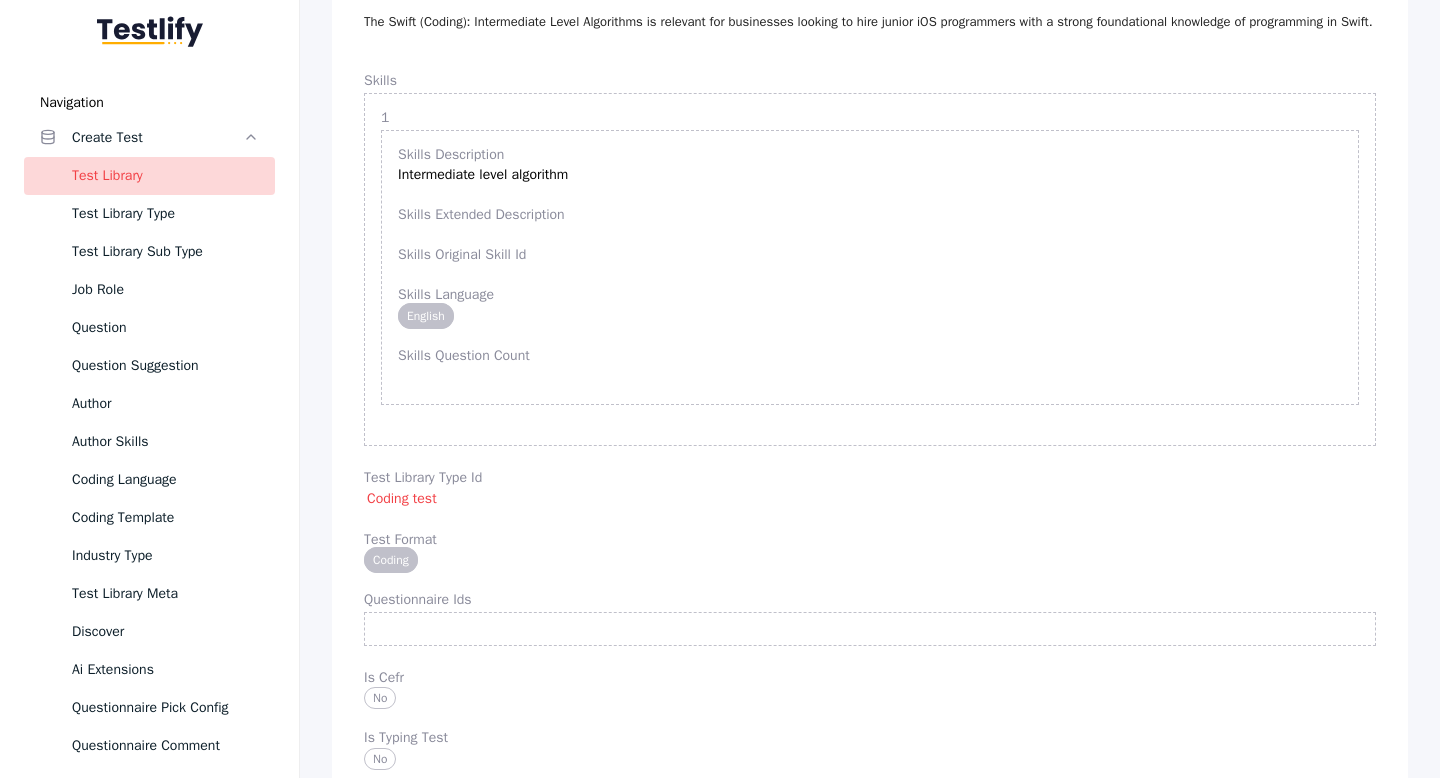 scroll, scrollTop: 0, scrollLeft: 0, axis: both 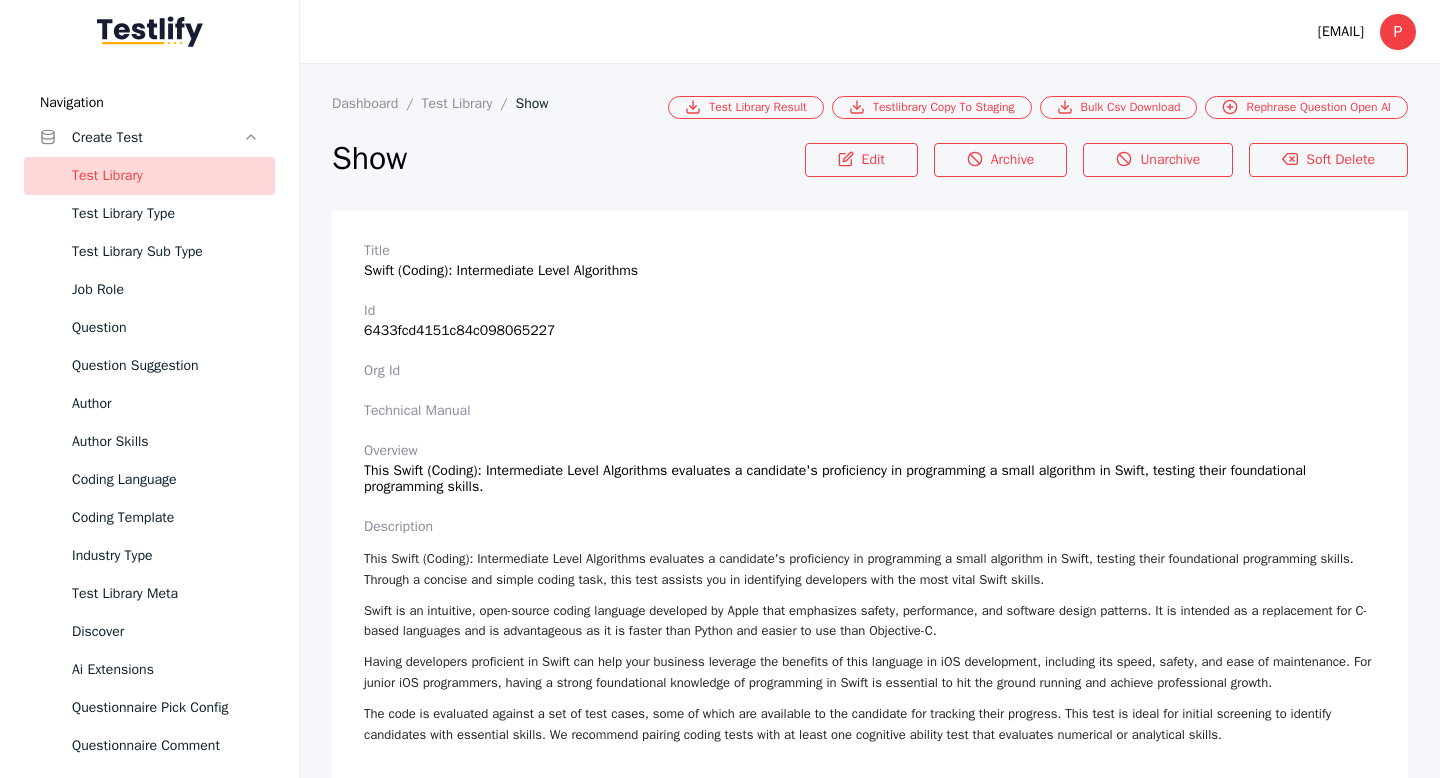 click on "Title Swift (Coding): Intermediate Level Algorithms" at bounding box center (870, 261) 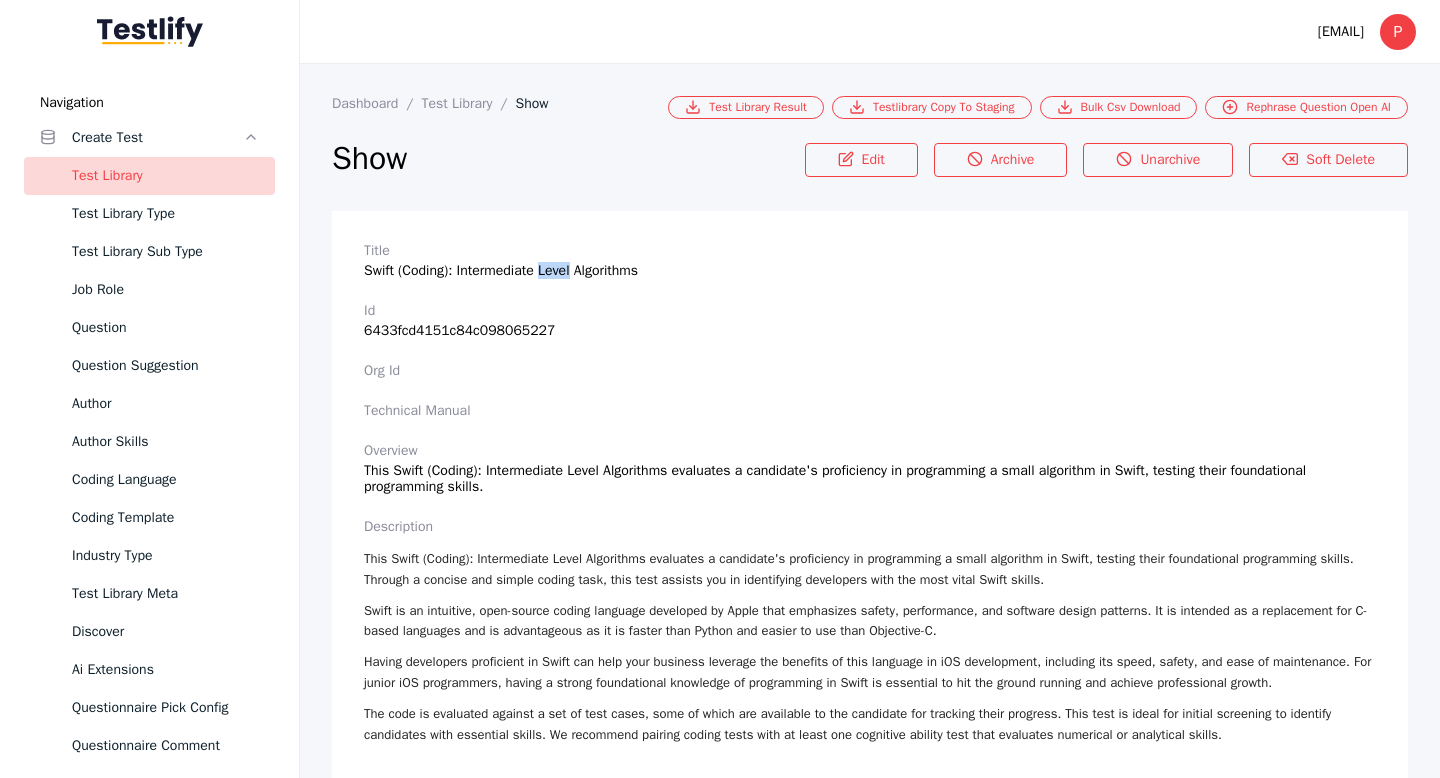 click on "Title Swift (Coding): Intermediate Level Algorithms" at bounding box center (870, 261) 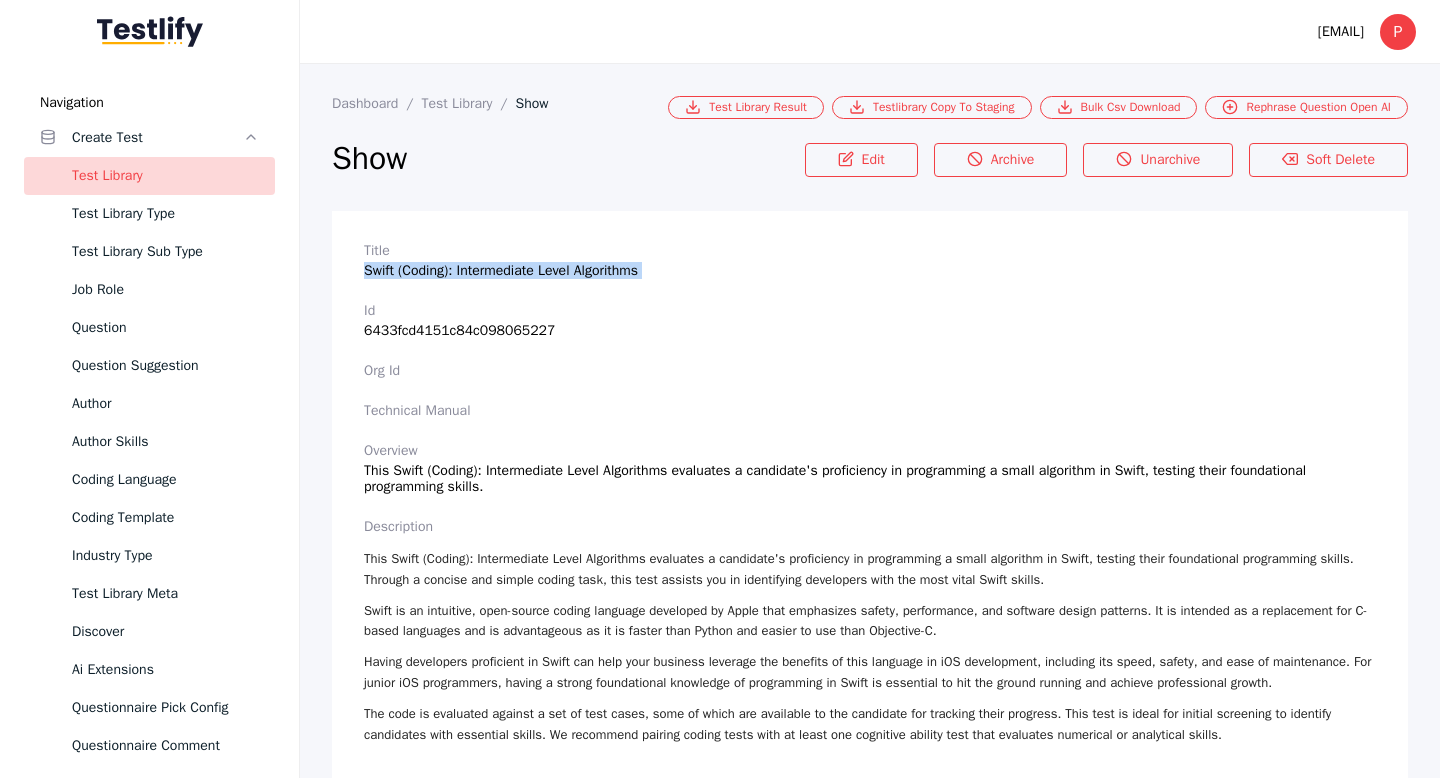 copy on "Swift (Coding): Intermediate Level Algorithms" 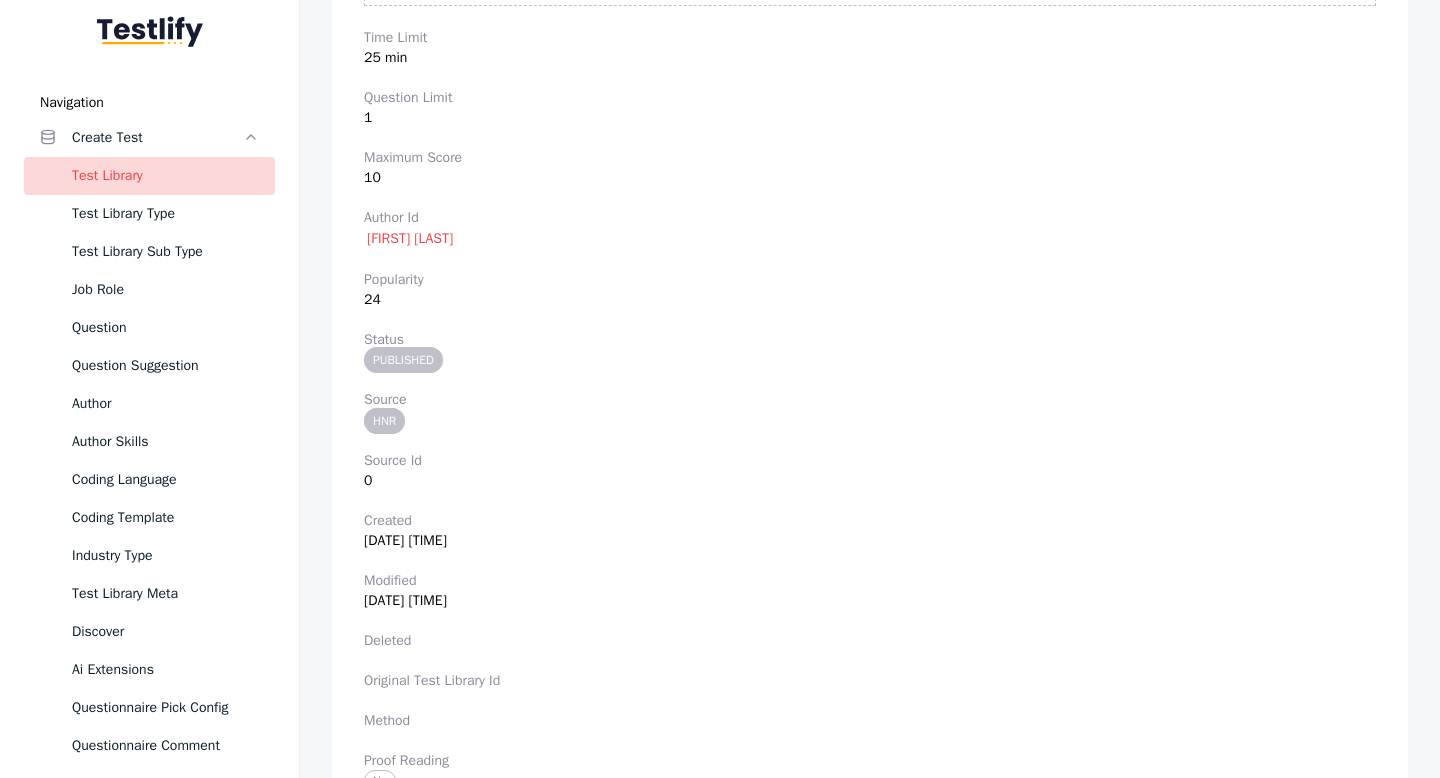 scroll, scrollTop: 2735, scrollLeft: 0, axis: vertical 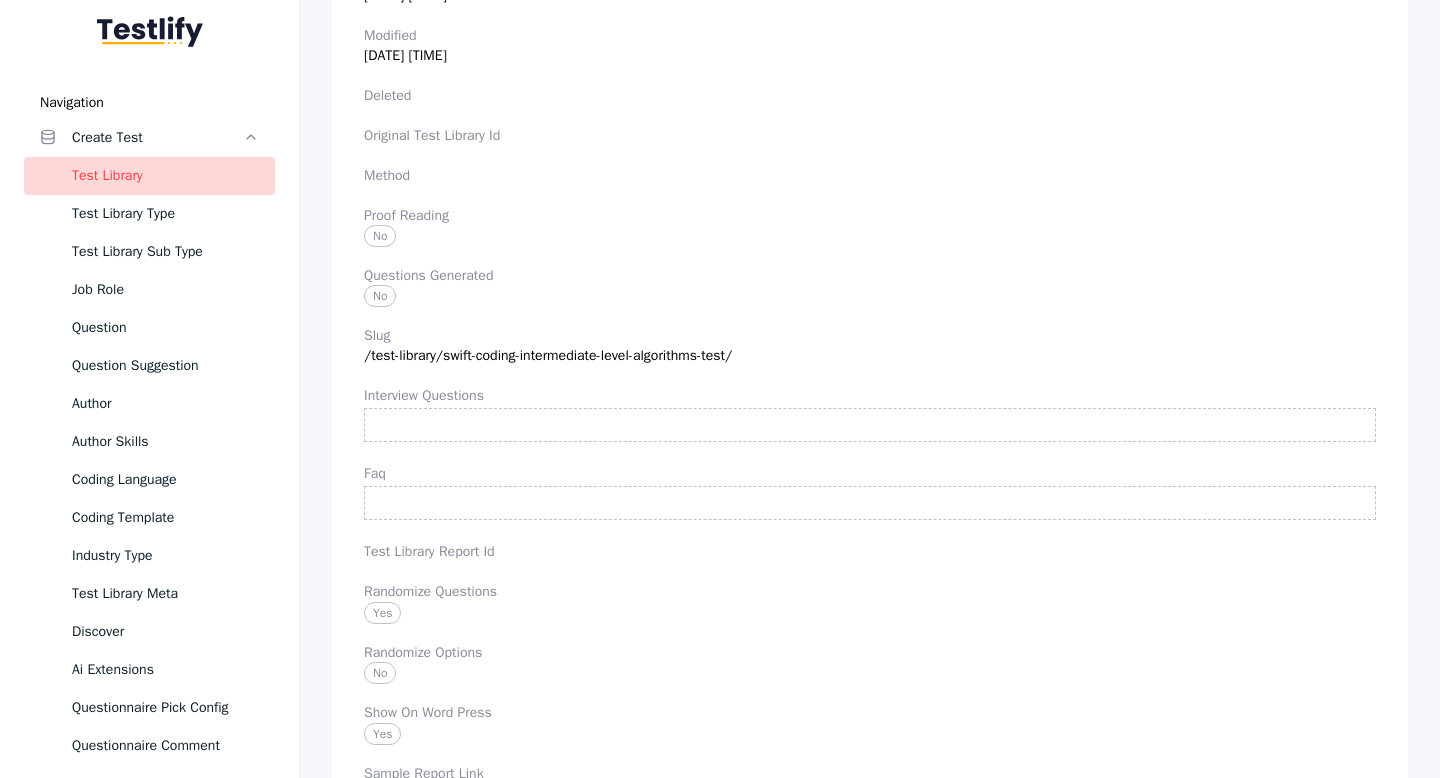 click on "Slug /test-library/swift-coding-intermediate-level-algorithms-test/" at bounding box center (870, 346) 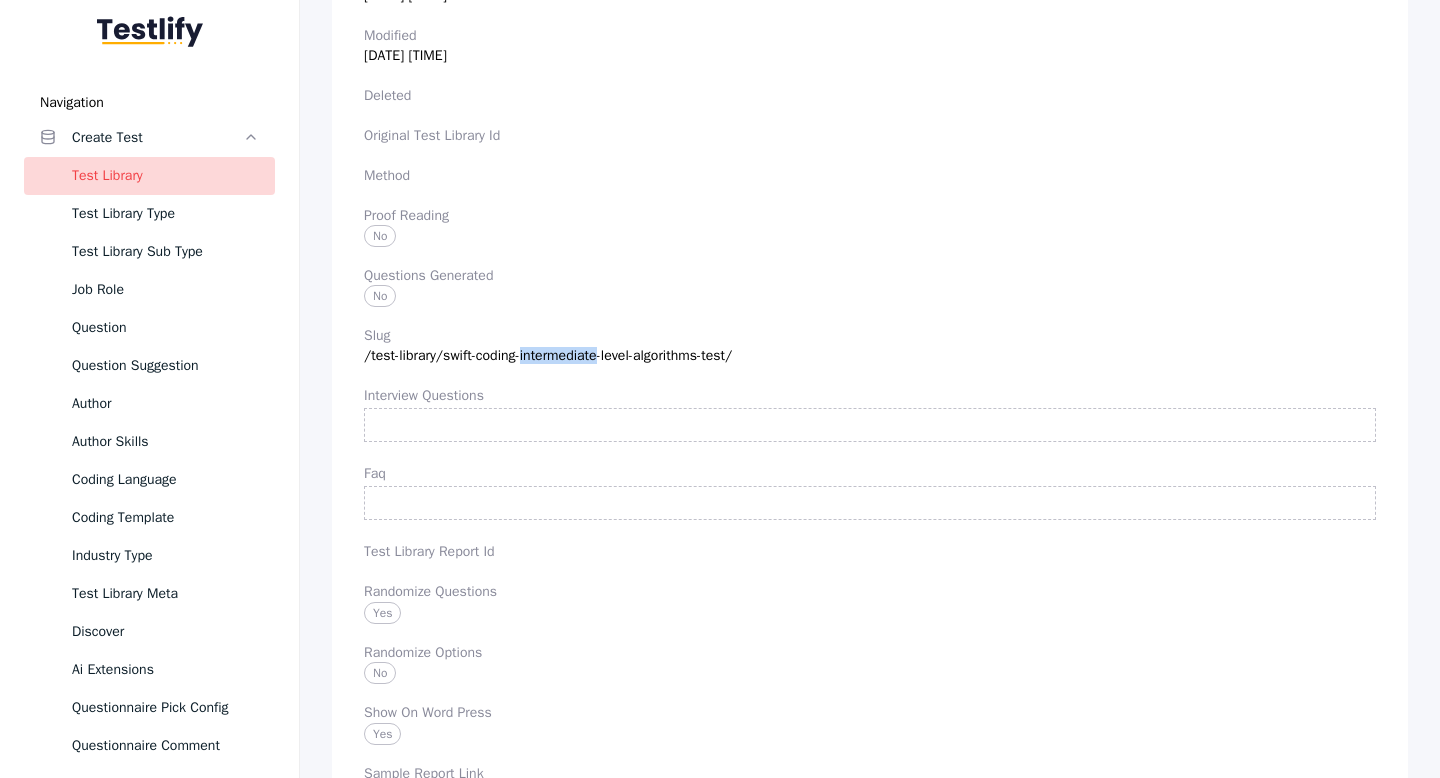 click on "Slug /test-library/swift-coding-intermediate-level-algorithms-test/" at bounding box center (870, 346) 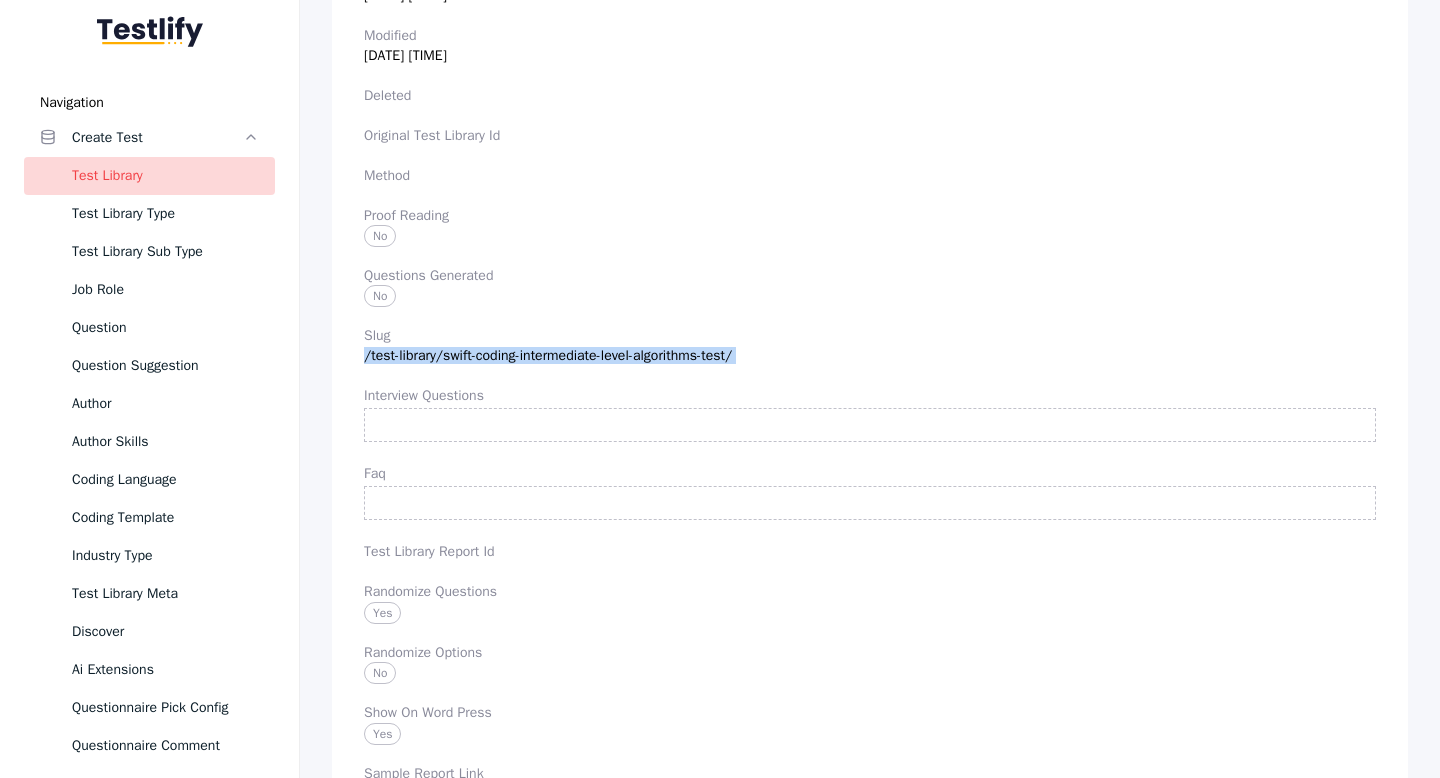 copy on "/test-library/swift-coding-intermediate-level-algorithms-test/" 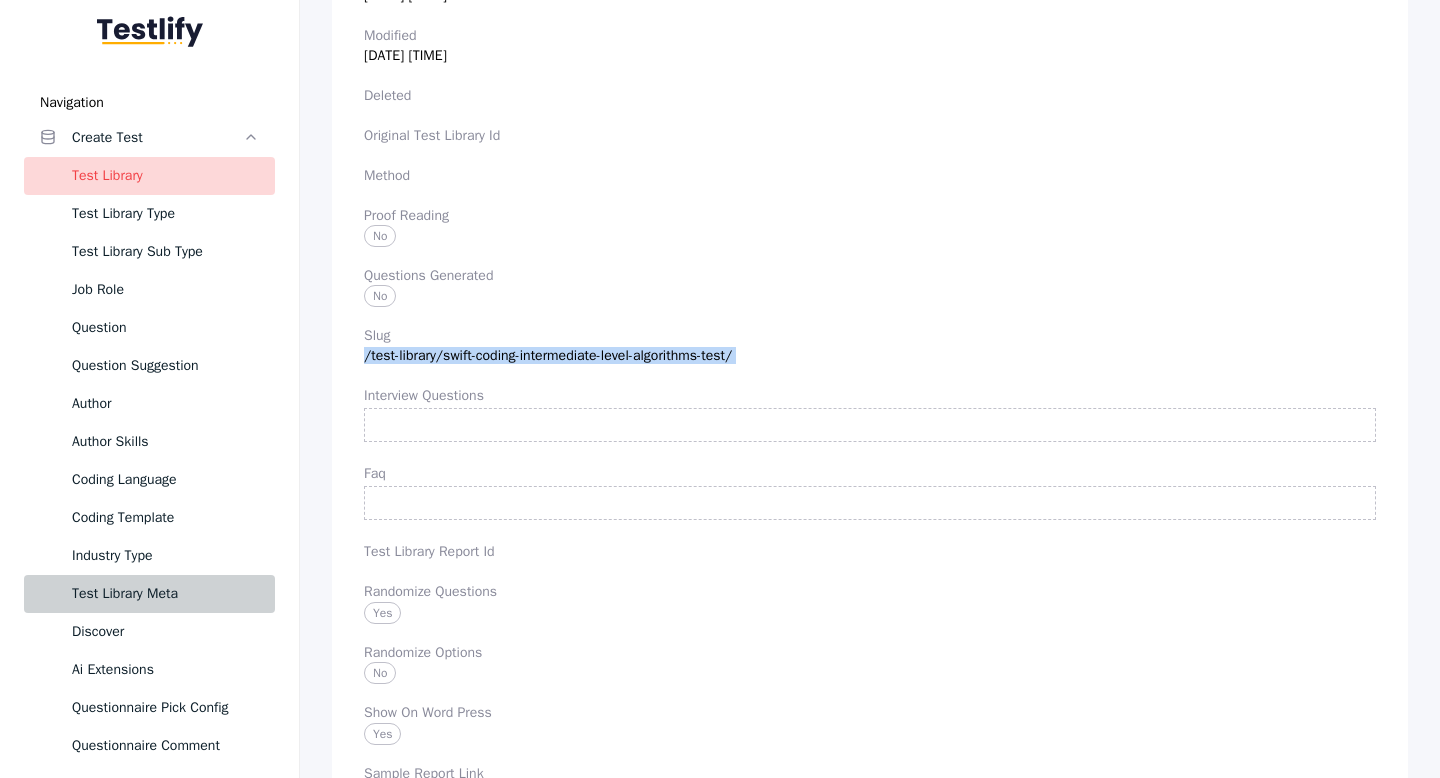 click on "Test Library Meta" at bounding box center [165, 594] 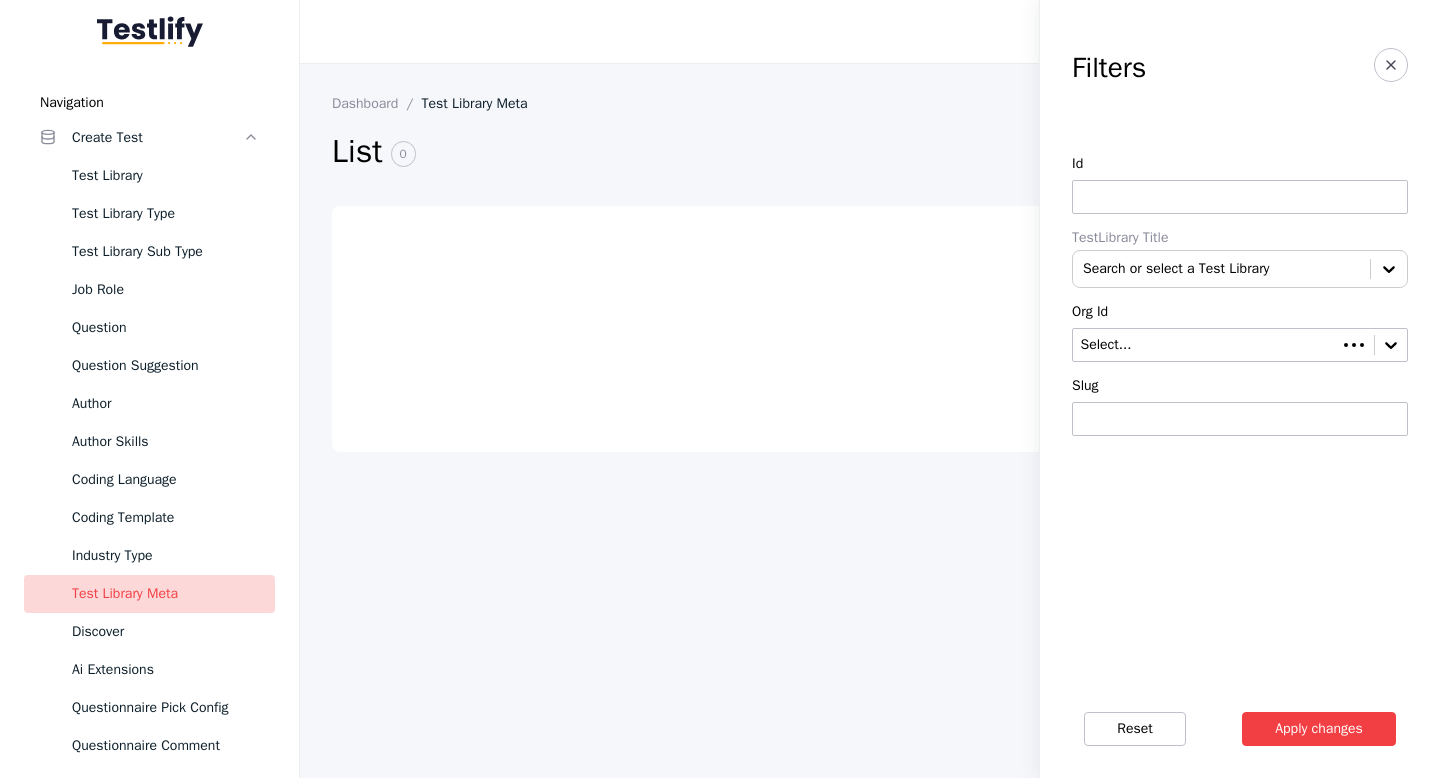 scroll, scrollTop: 0, scrollLeft: 0, axis: both 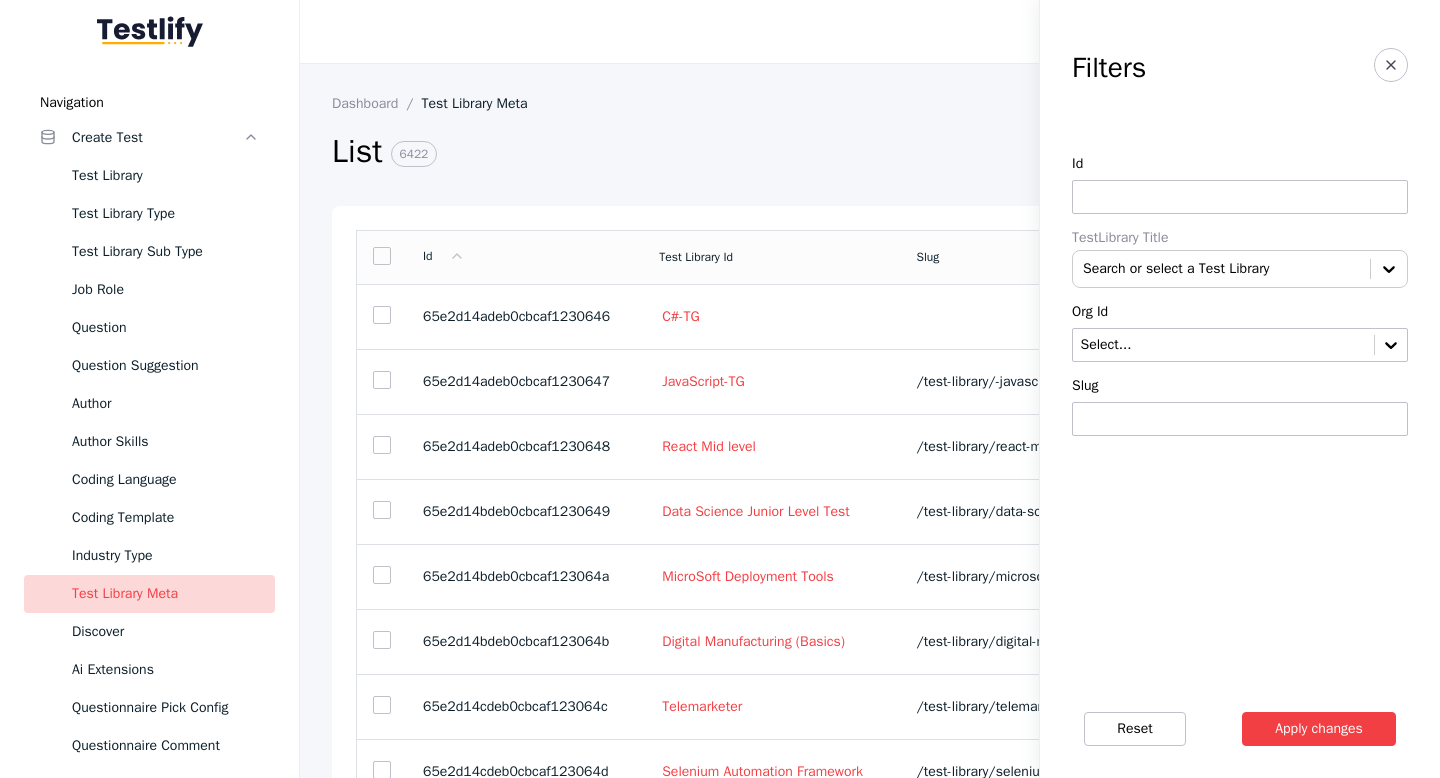 click at bounding box center [1240, 419] 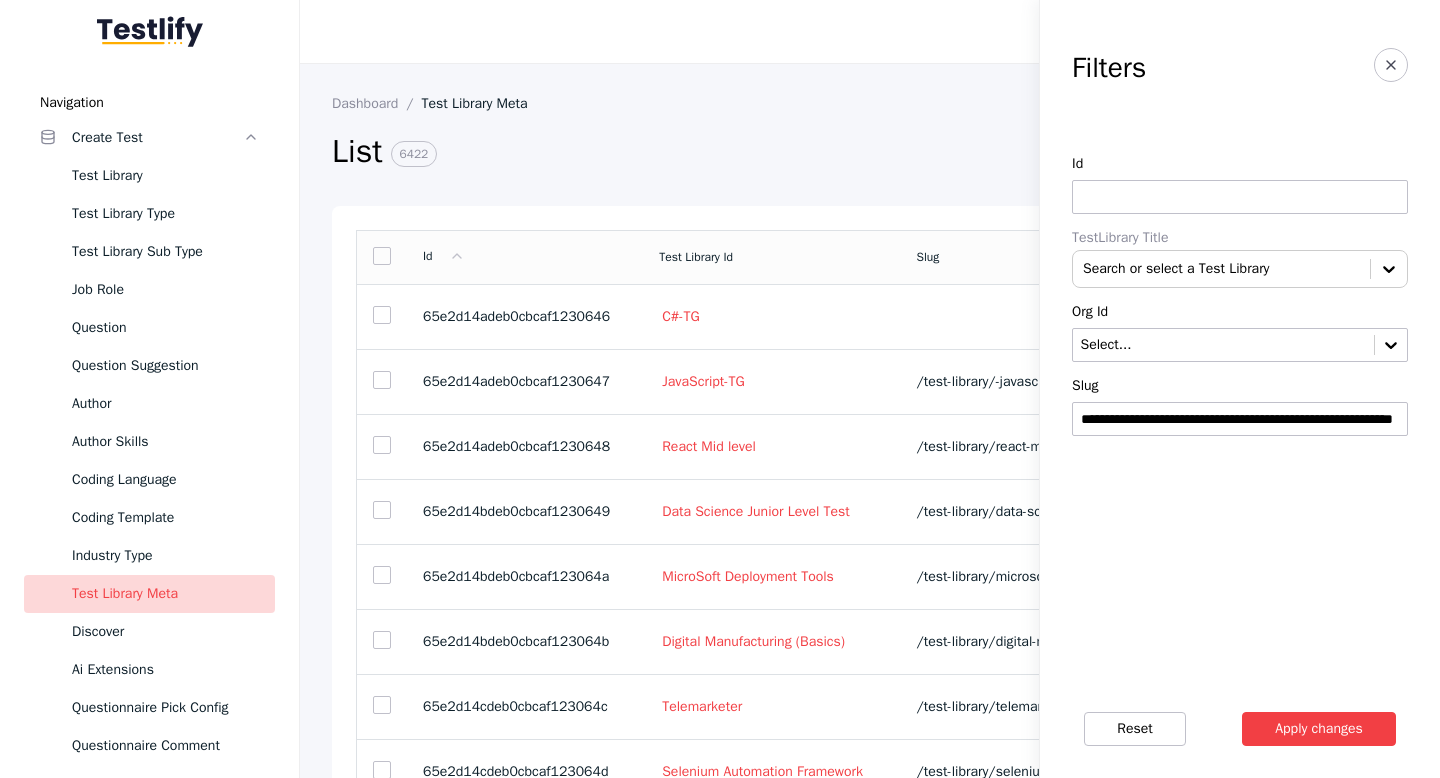 scroll, scrollTop: 0, scrollLeft: 75, axis: horizontal 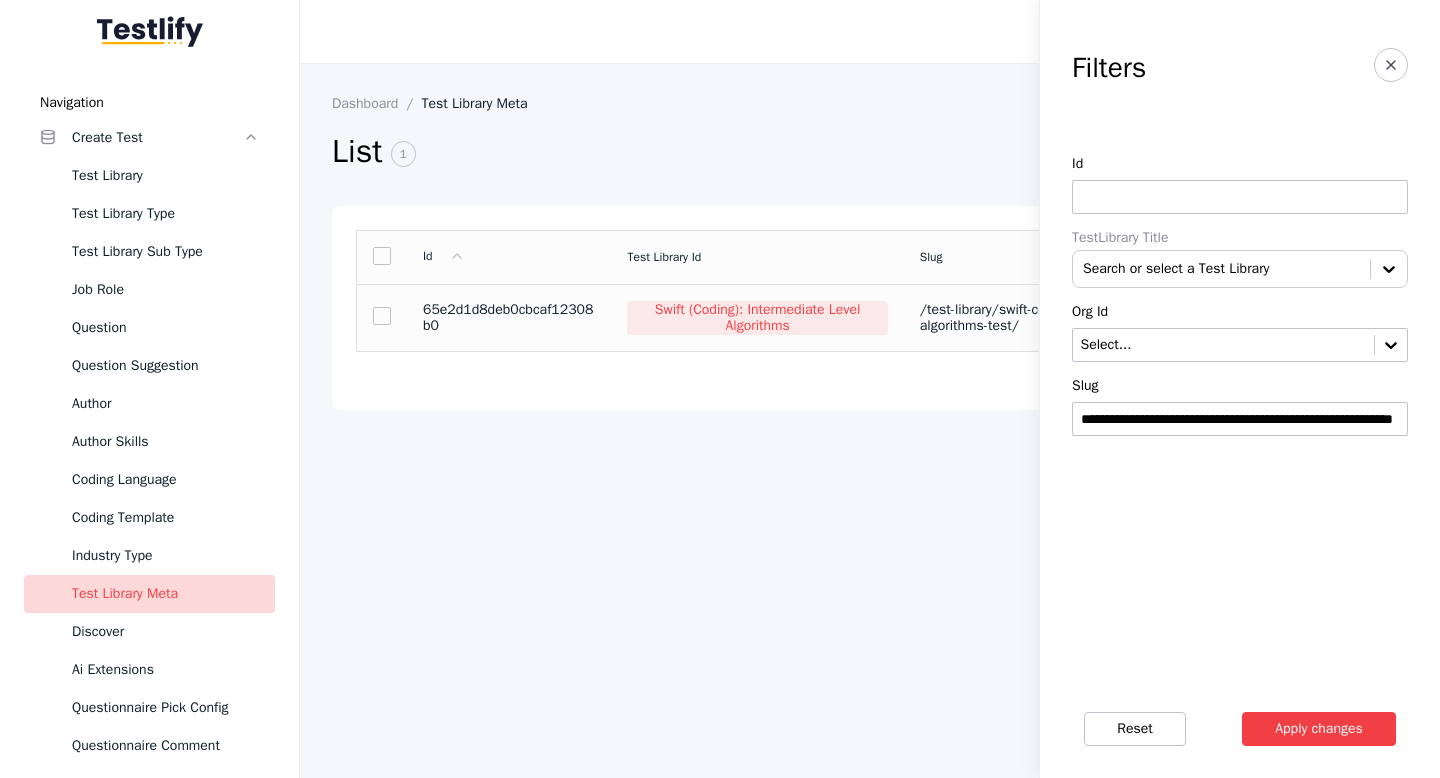 click on "Swift (Coding): Intermediate Level Algorithms" at bounding box center (757, 318) 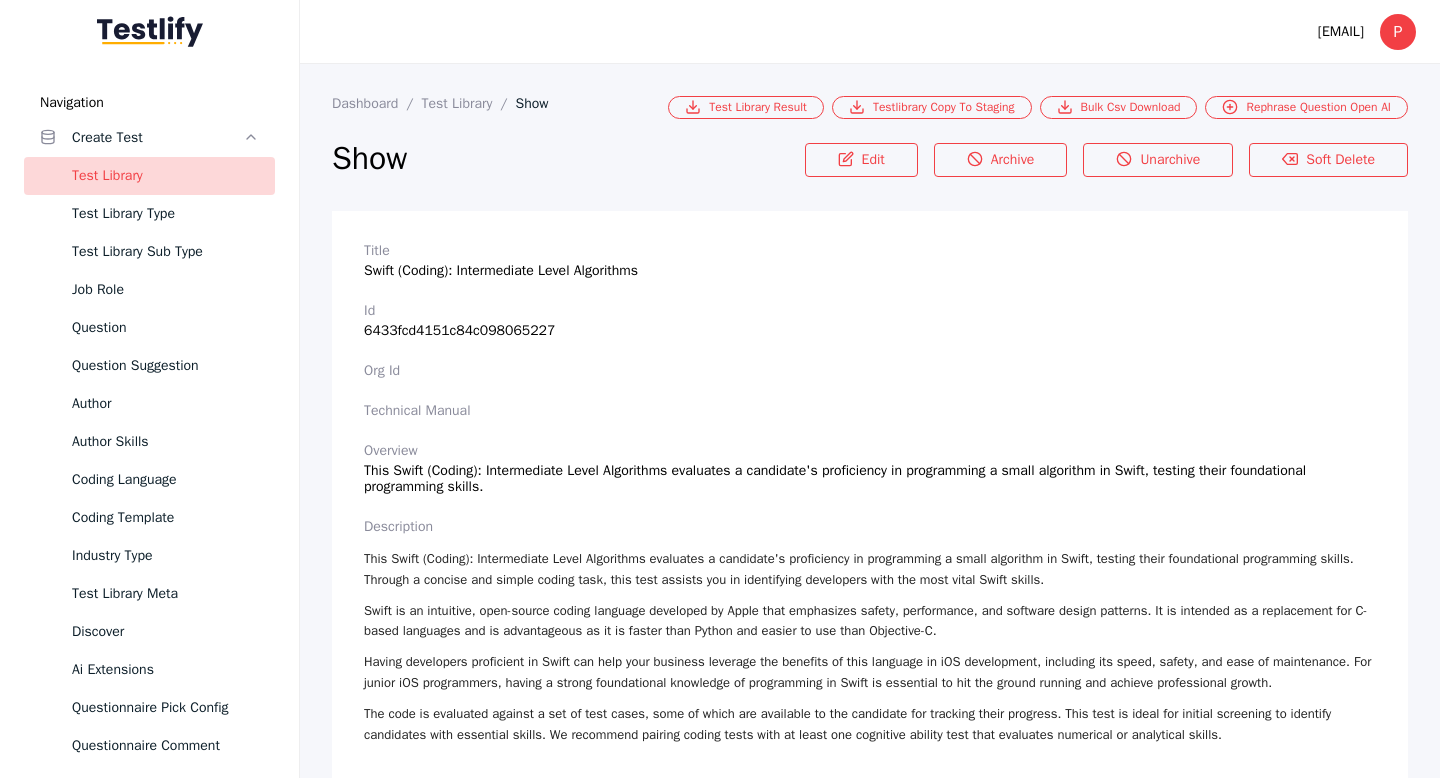 click on "Title Swift (Coding): Intermediate Level Algorithms Id 6433fcd4151c84c098065227 Org Id Technical Manual Overview This Swift (Coding): Intermediate Level Algorithms evaluates a candidate's proficiency in programming a small algorithm in Swift, testing their foundational programming skills. description This Swift (Coding): Intermediate Level Algorithms evaluates a candidate's proficiency in programming a small algorithm in Swift, testing their foundational programming skills. Through a concise and simple coding task, this test assists you in identifying developers with the most vital Swift skills.
Swift is an intuitive, open-source coding language developed by Apple that emphasizes safety, performance, and software design patterns. It is intended as a replacement for C-based languages and is advantageous as it is faster than Python and easier to use than Objective-C.
Instructions relevancy
Skills 1 Skills Description Intermediate level algorithm Skills Extended Description Skills Original Skill Id No" at bounding box center [870, 2199] 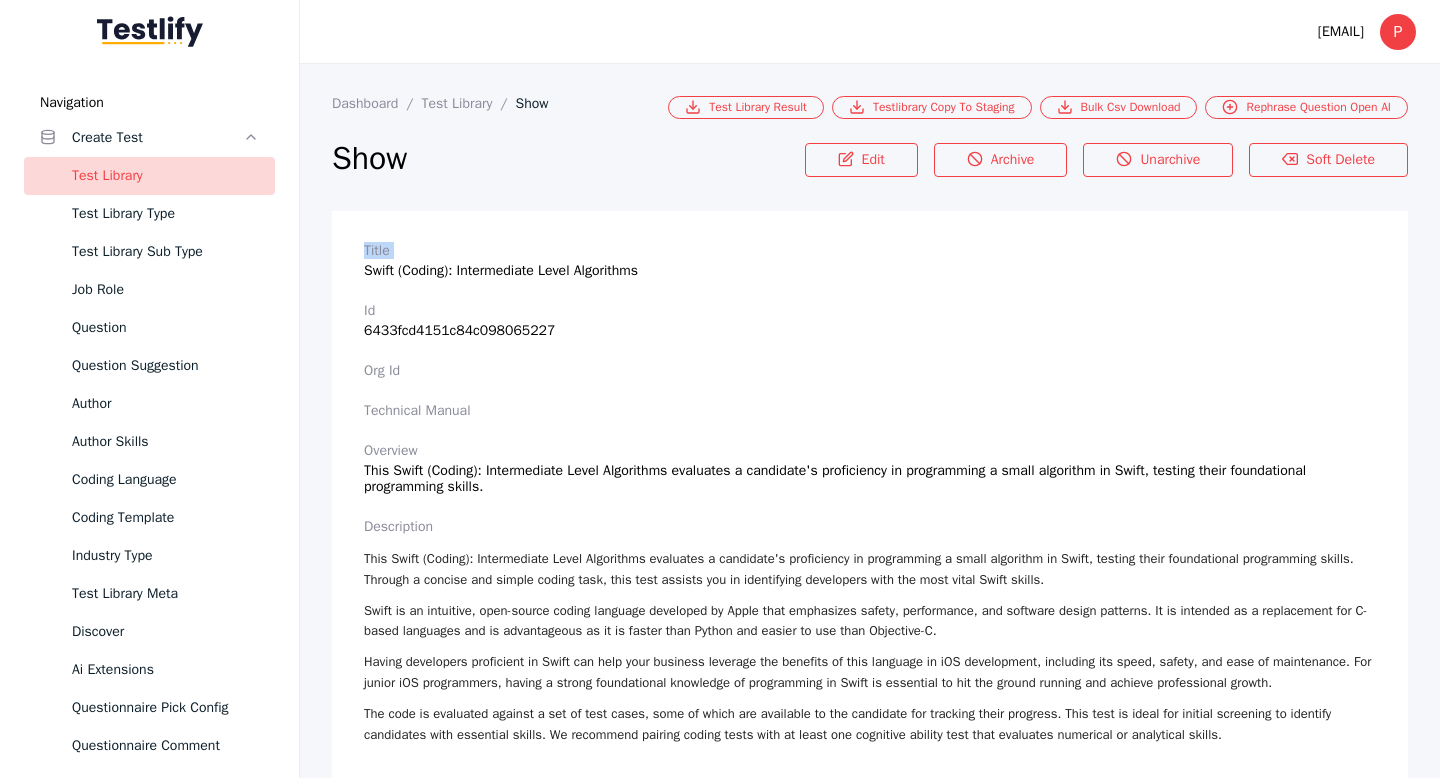click on "Title Swift (Coding): Intermediate Level Algorithms" at bounding box center (870, 261) 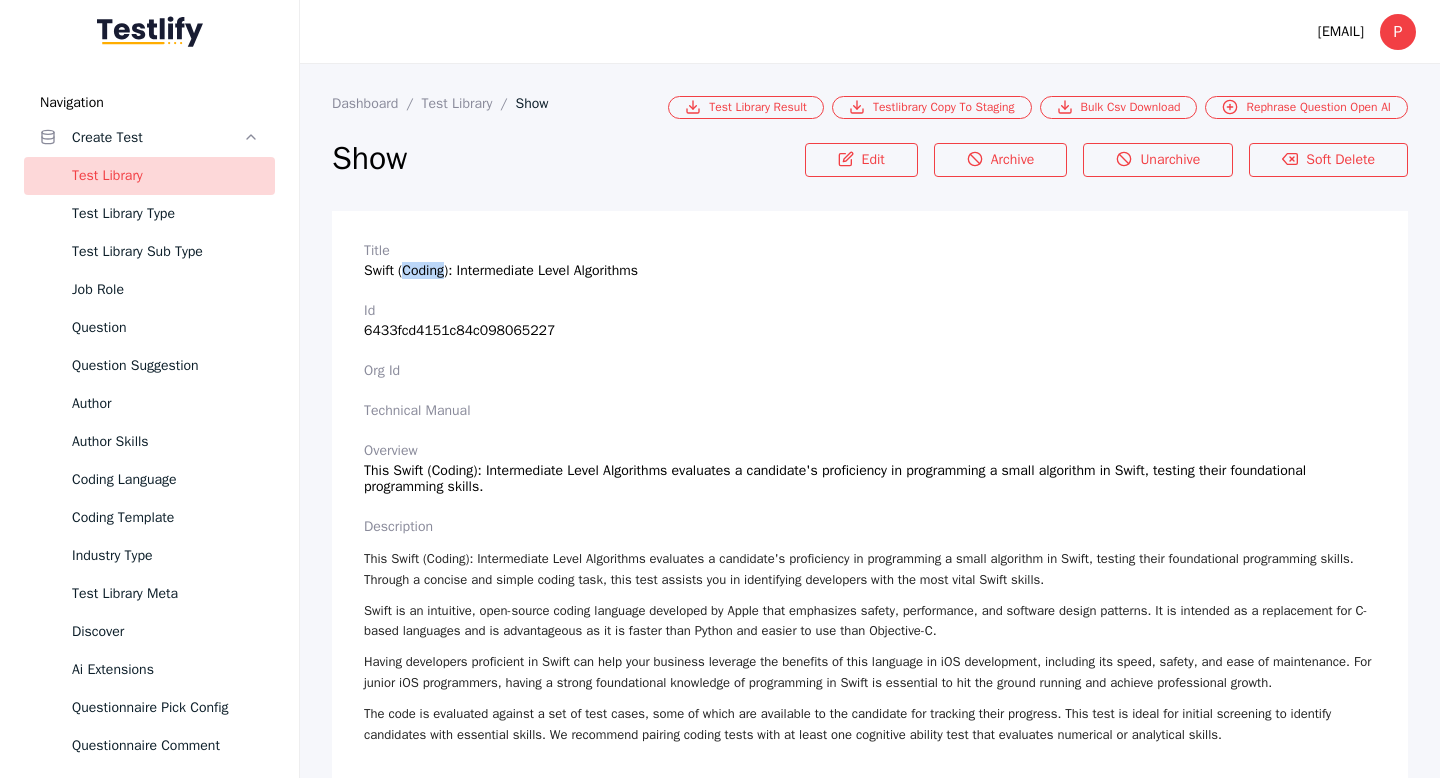 click on "Title Swift (Coding): Intermediate Level Algorithms" at bounding box center (870, 261) 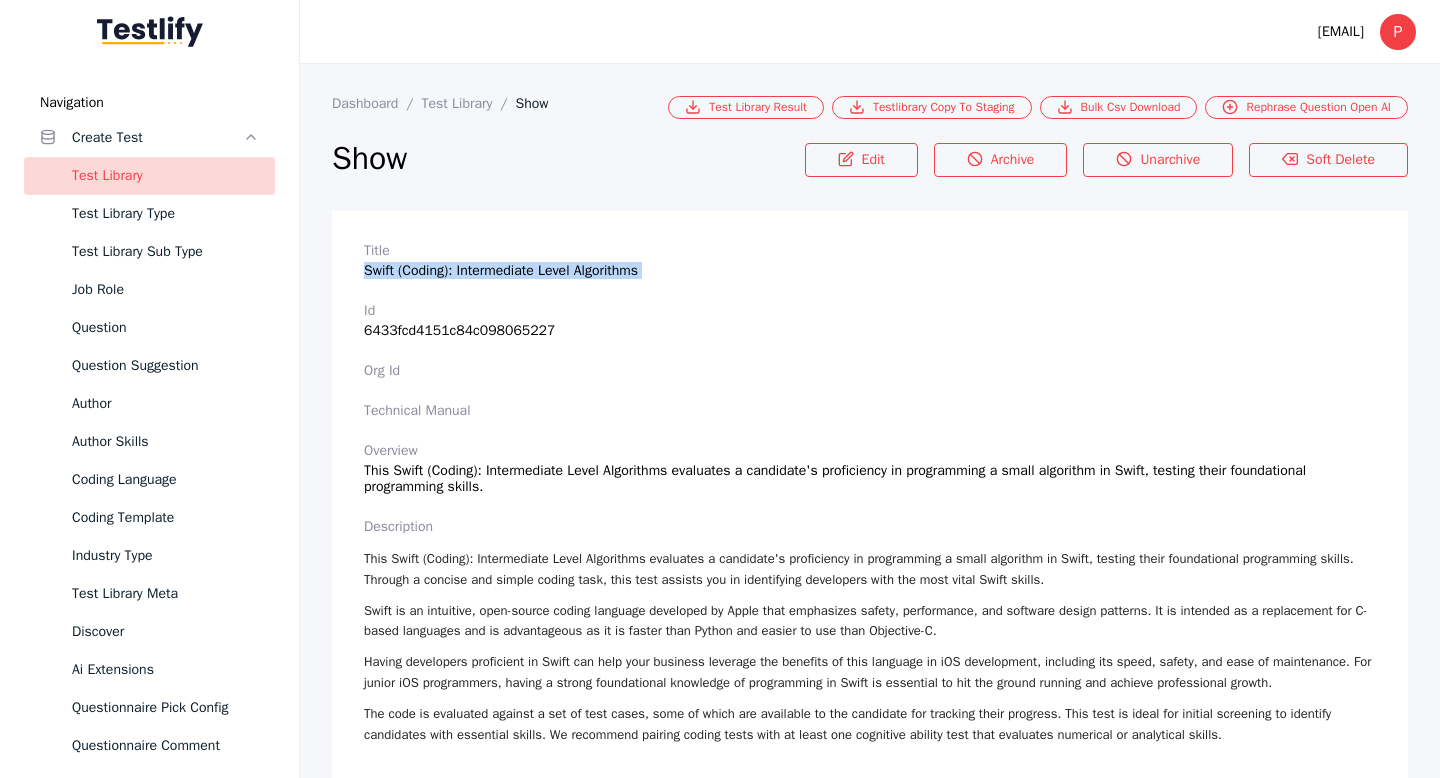 copy on "Swift (Coding): Intermediate Level Algorithms" 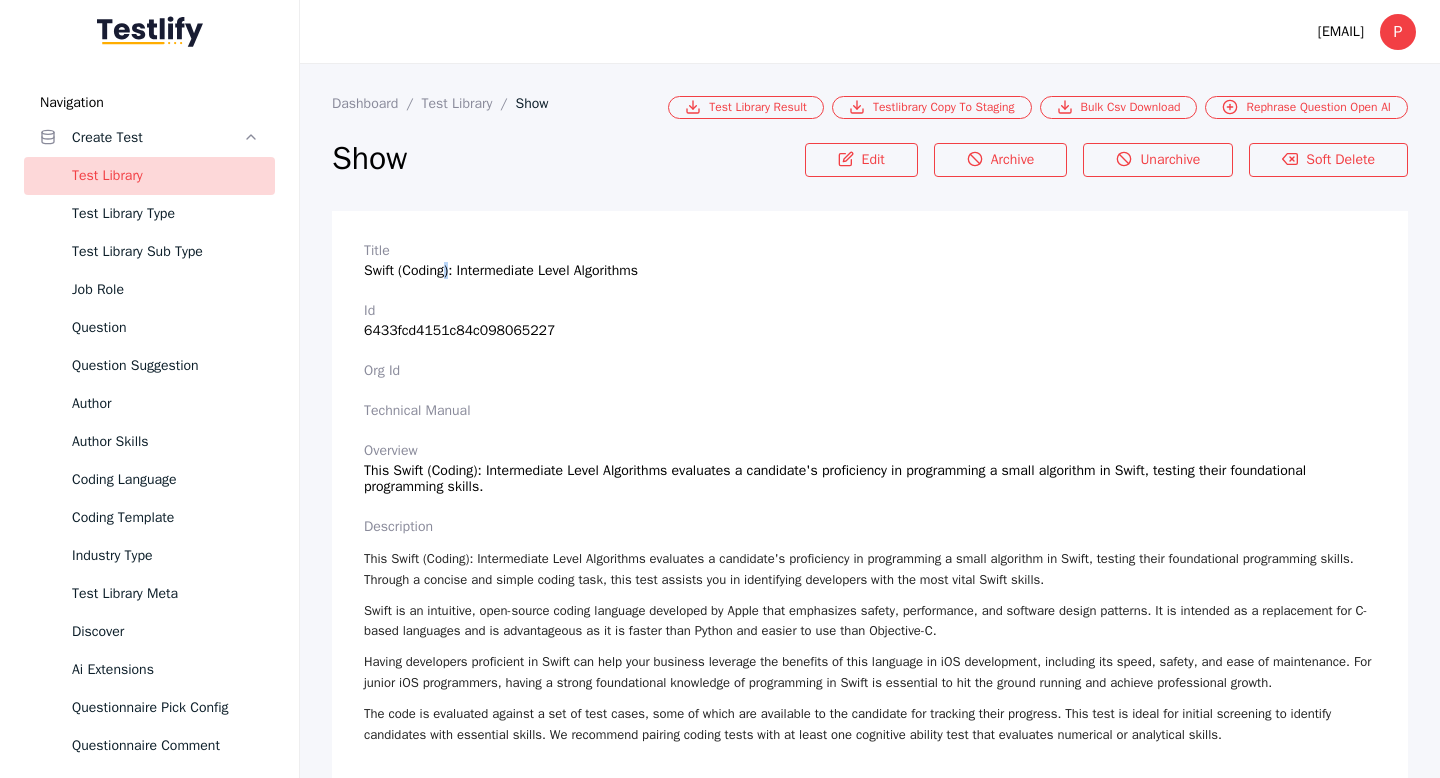 click on "Title Swift (Coding): Intermediate Level Algorithms" at bounding box center [870, 261] 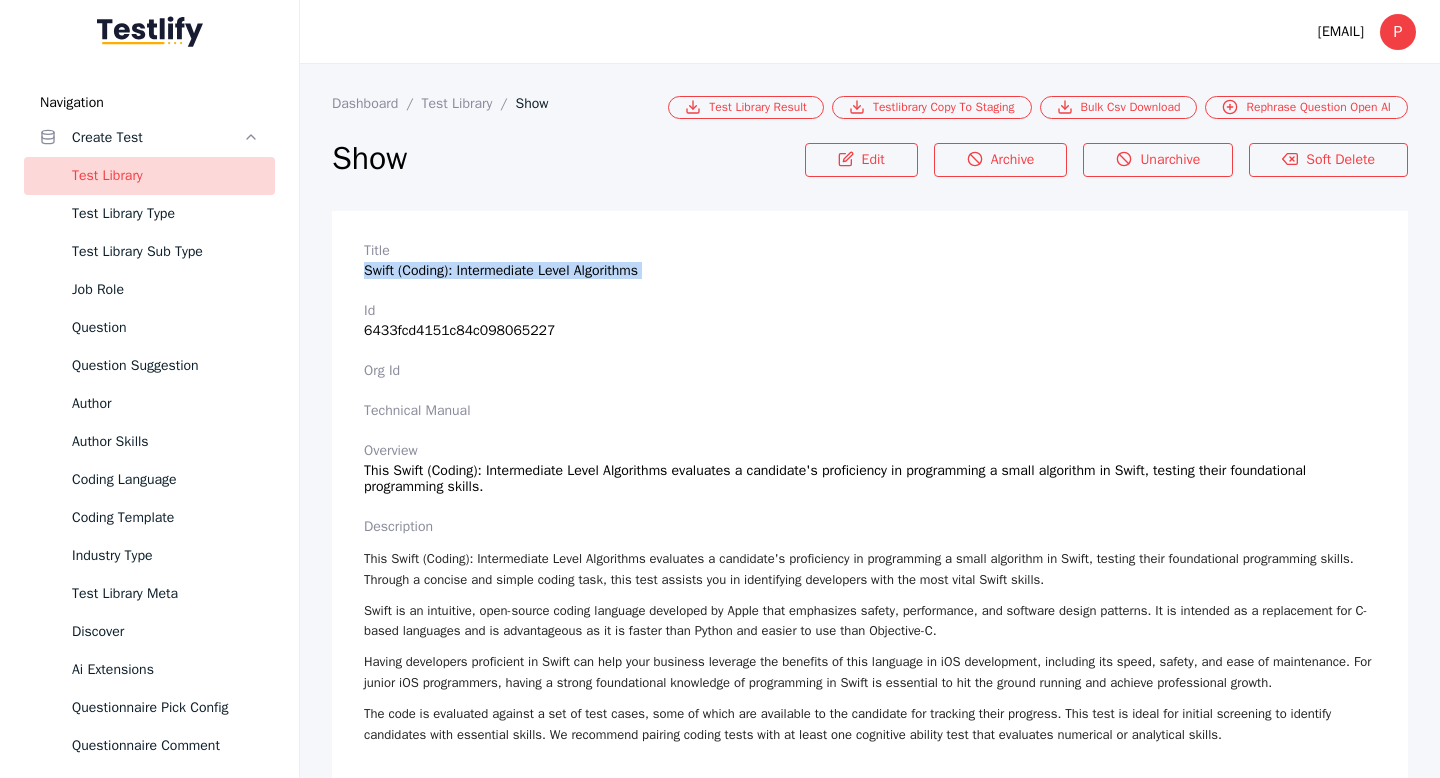copy on "Swift (Coding): Intermediate Level Algorithms" 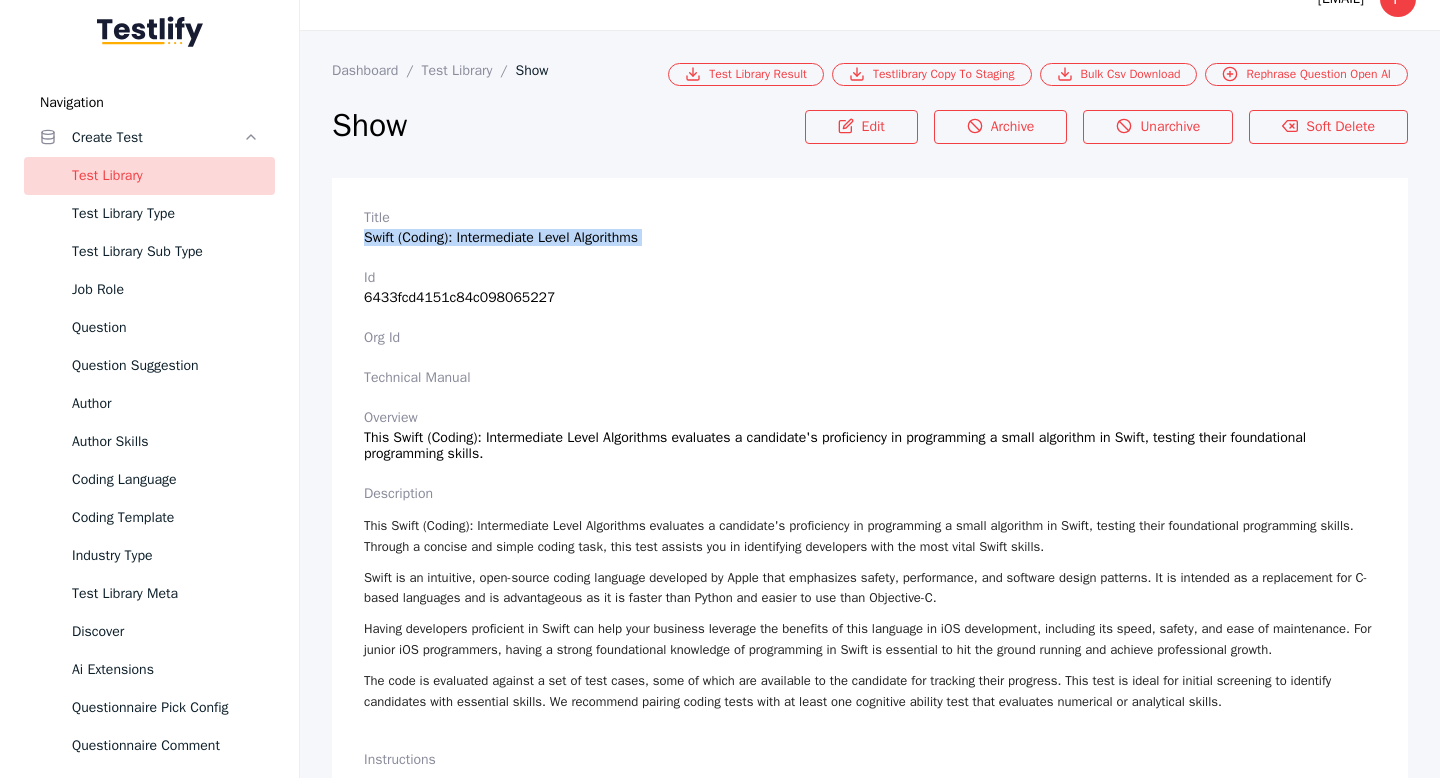 scroll, scrollTop: 0, scrollLeft: 0, axis: both 